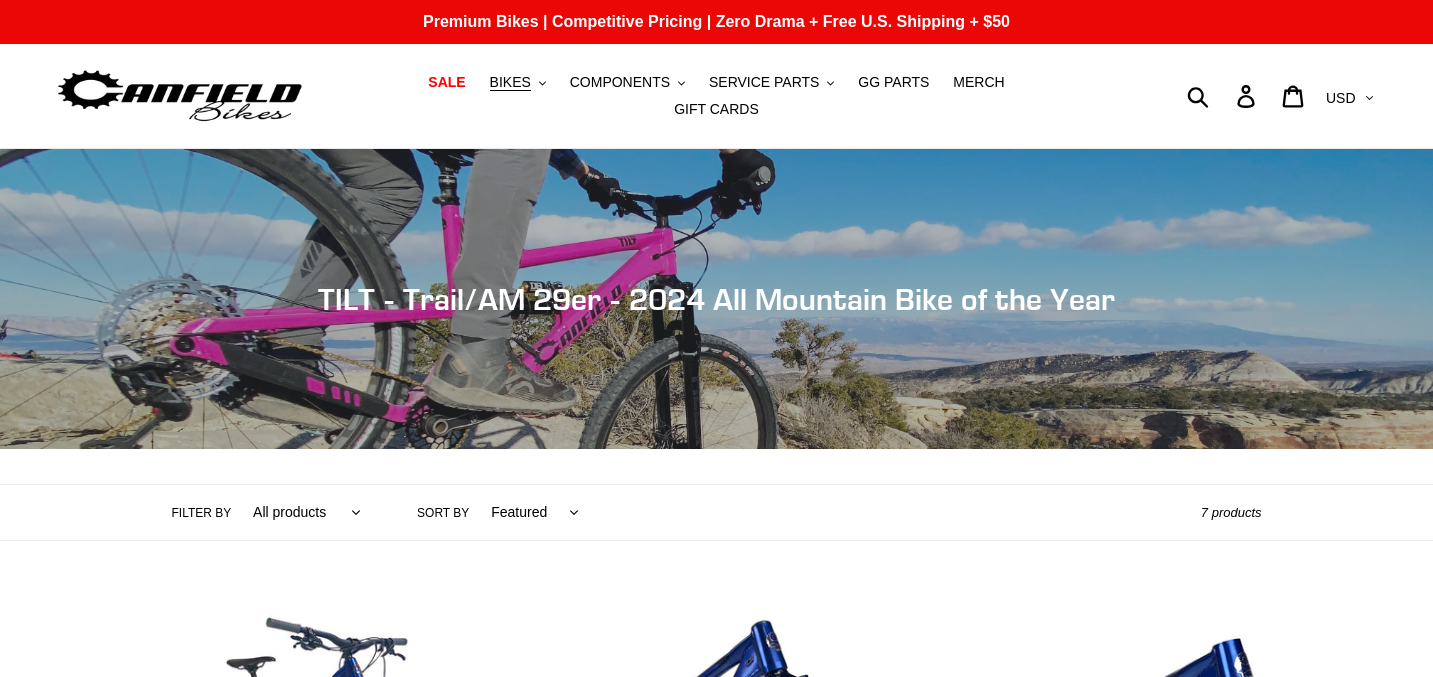 scroll, scrollTop: 0, scrollLeft: 0, axis: both 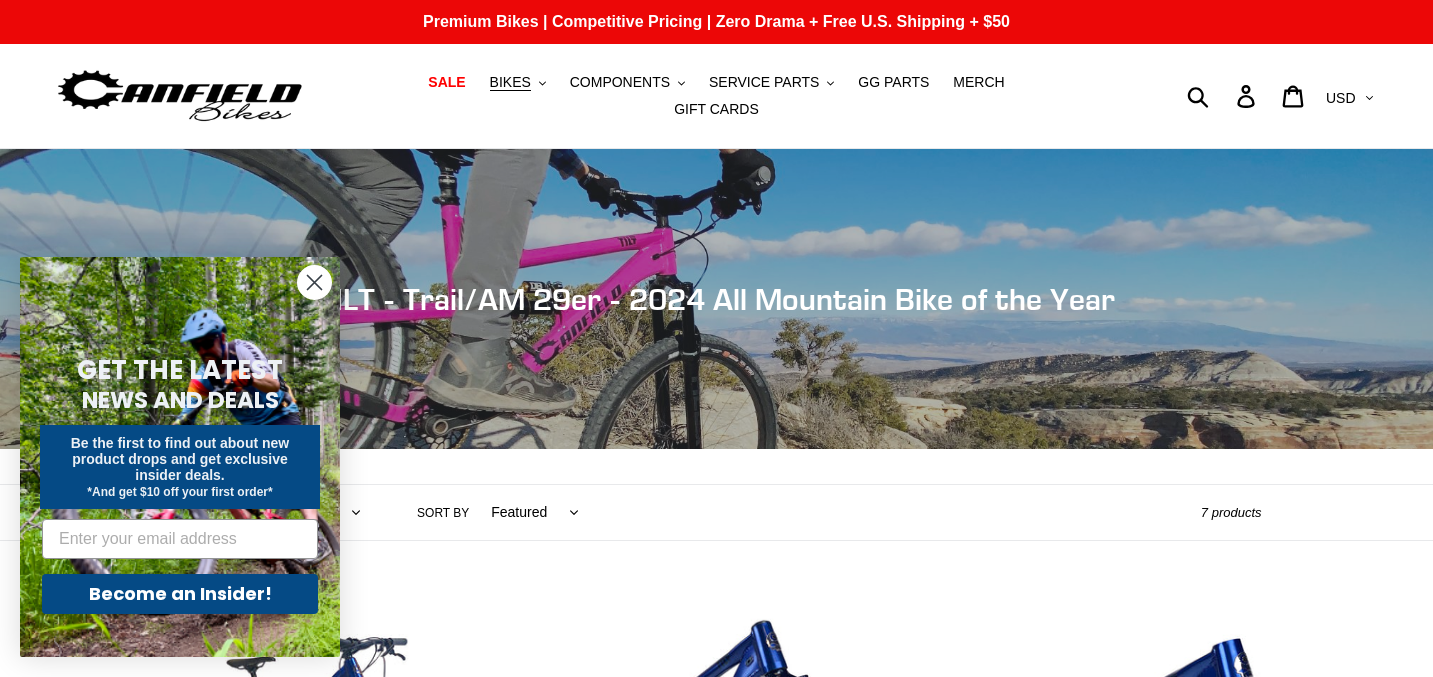 click 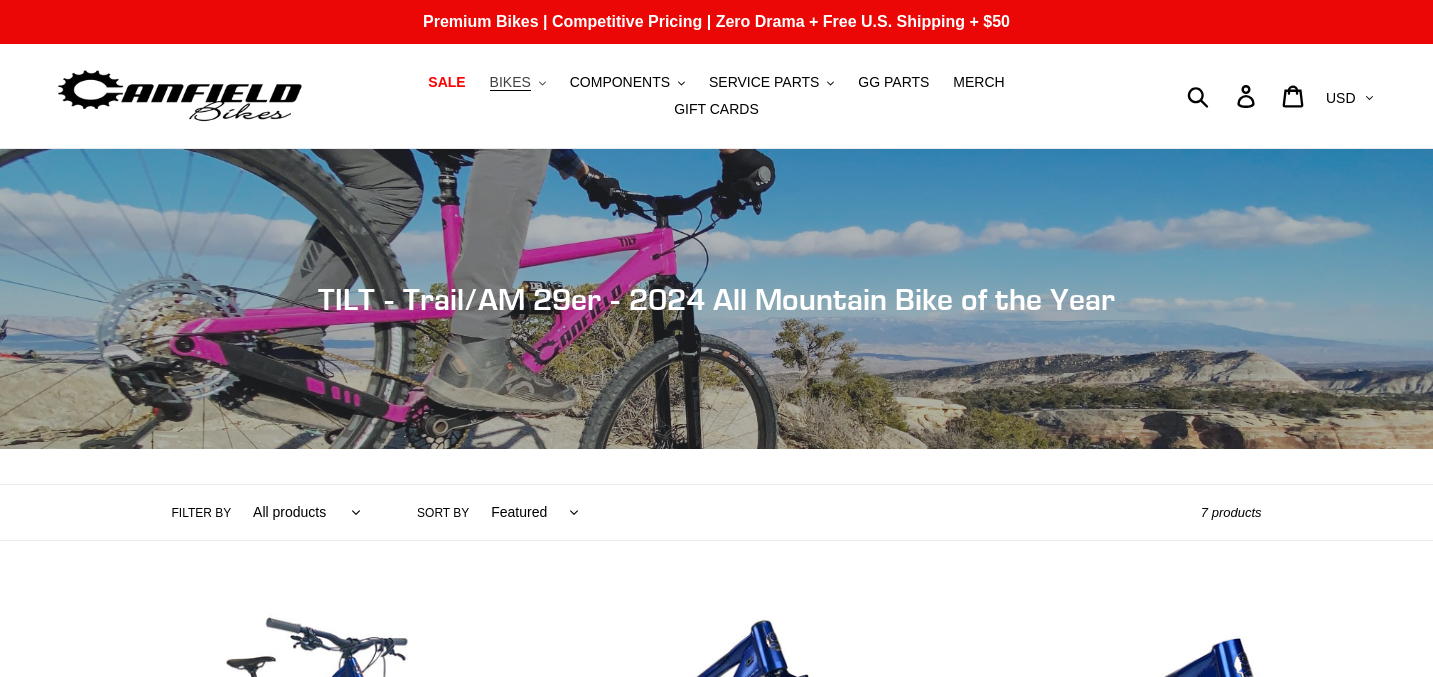 click on "BIKES" at bounding box center (510, 82) 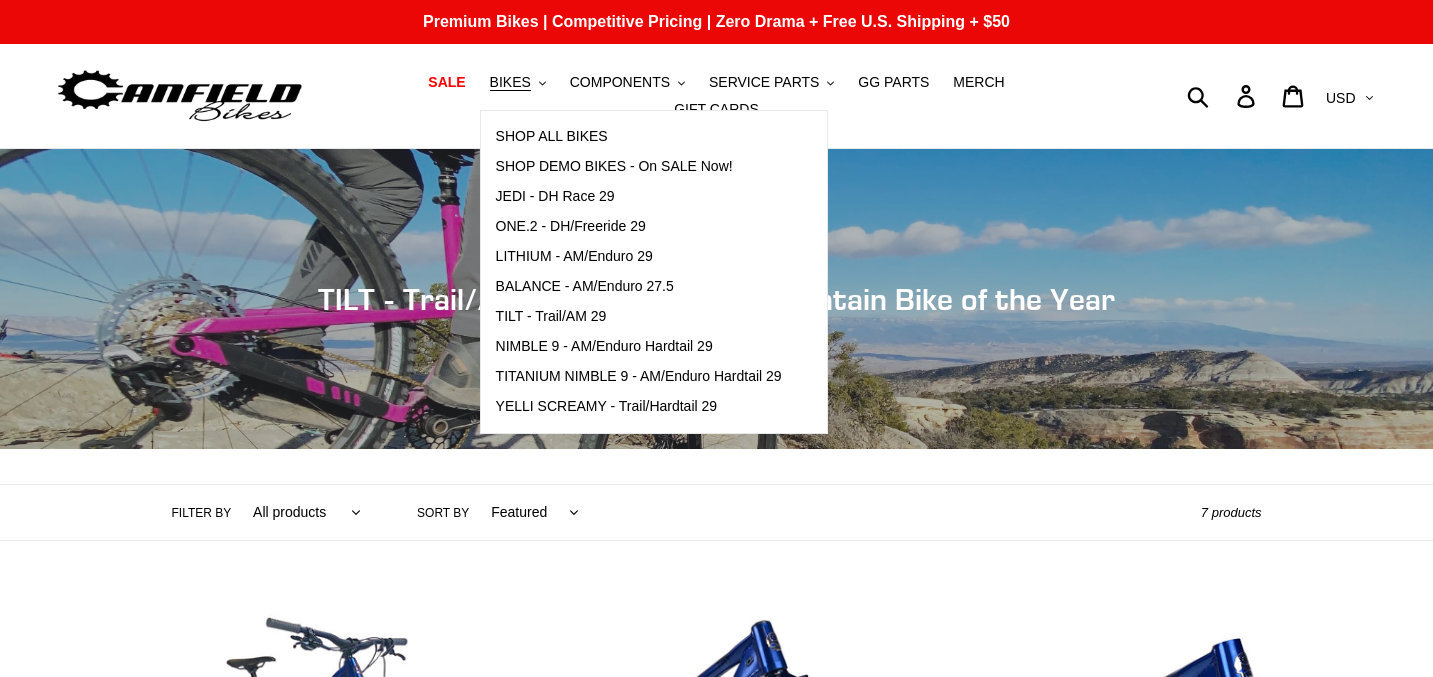 click on "Collection:
TILT - Trail/AM 29er - 2024 All Mountain Bike of the Year
Filter by
All products
29er
BFCM23
BFCM24
CBF
DEMO BIKE
Full Suspension
Tilt
Trail/AM
.cls-1{fill:#231f20}
Sort by
Featured Best selling Alphabetically, A-Z" at bounding box center (716, 1130) 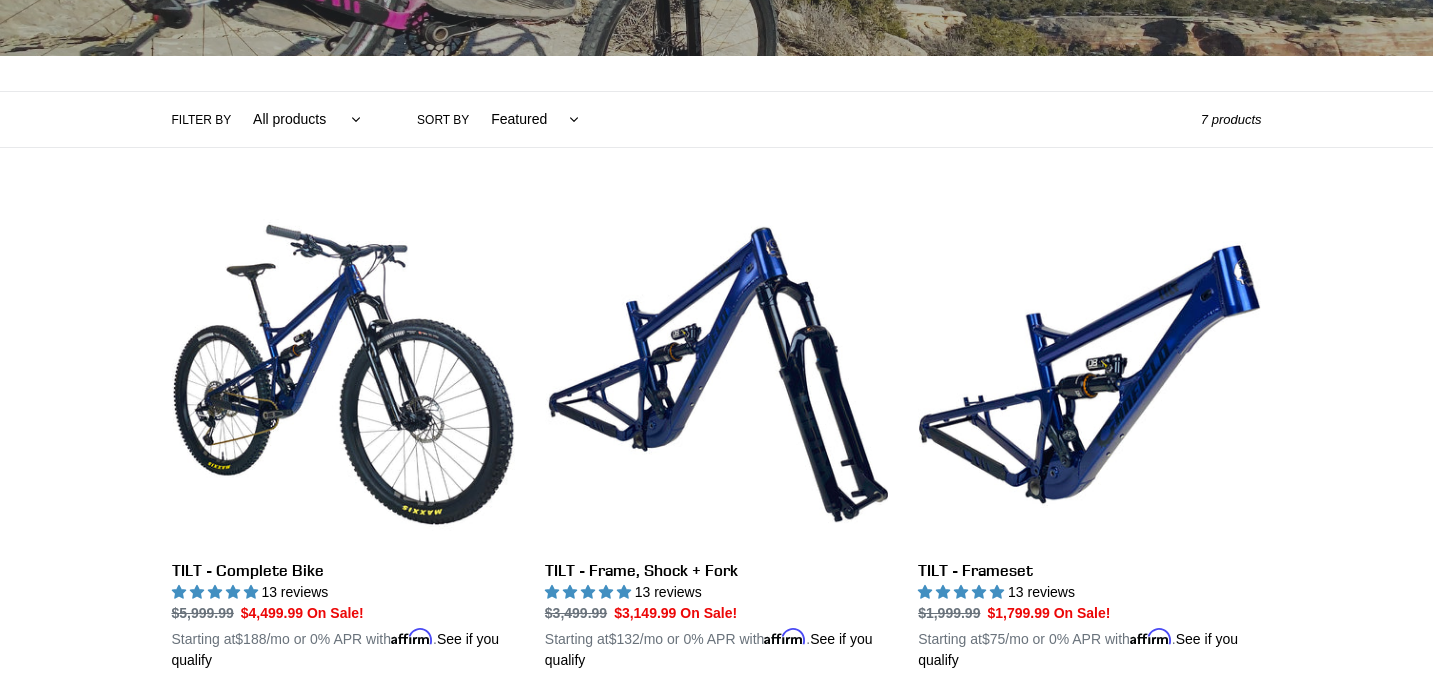 scroll, scrollTop: 308, scrollLeft: 0, axis: vertical 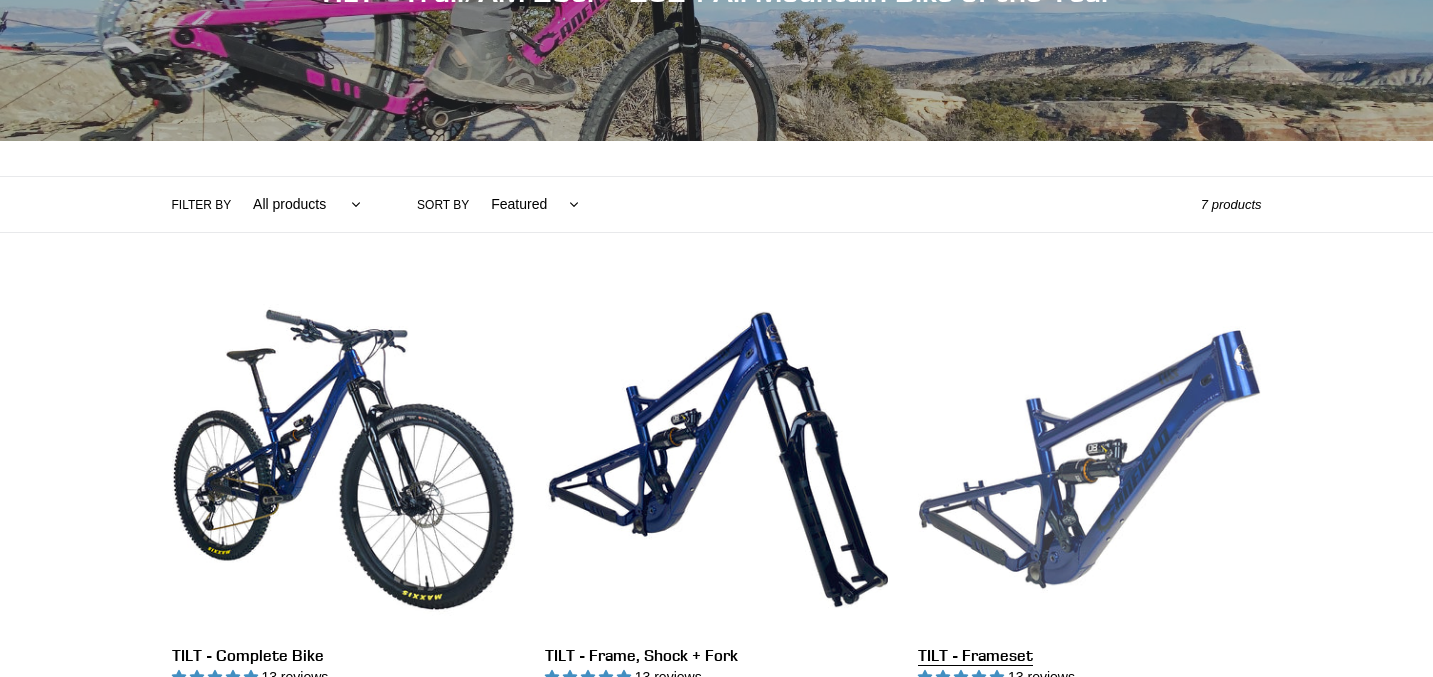 click on "TILT - Frameset" at bounding box center (1089, 522) 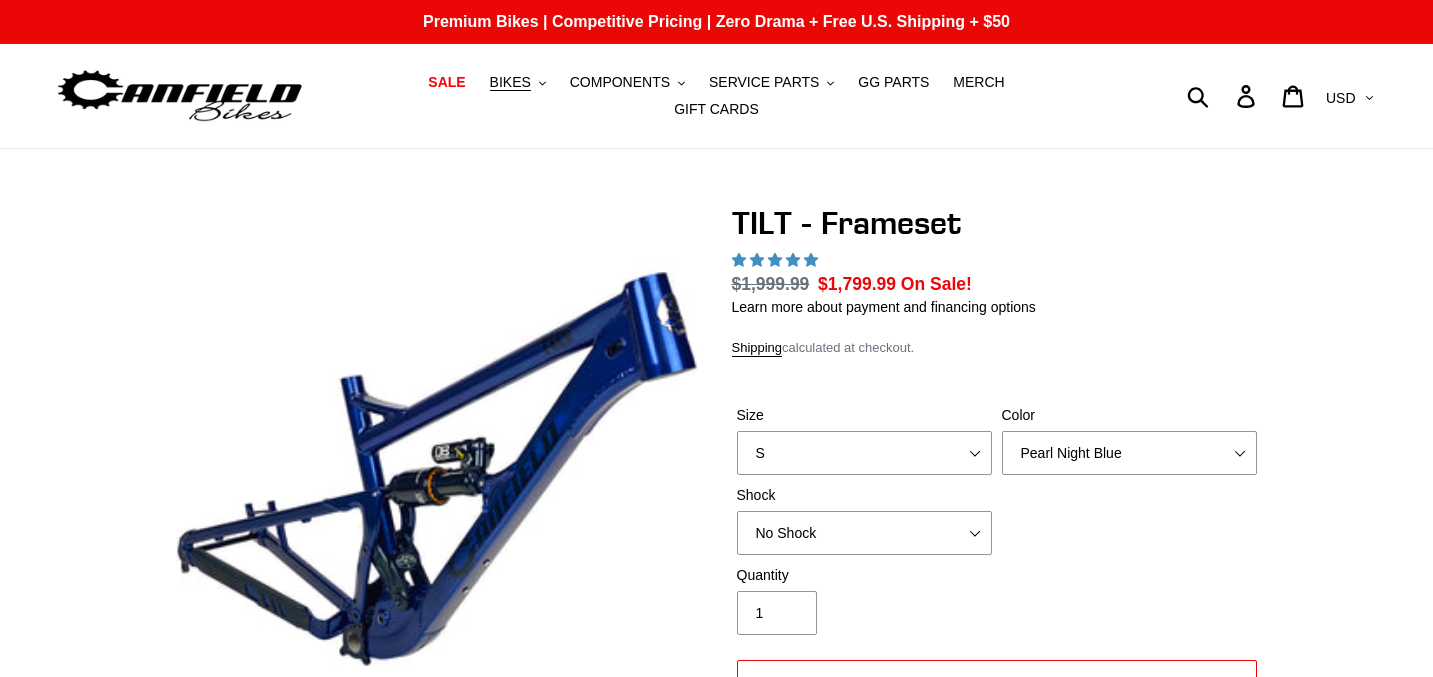 scroll, scrollTop: 0, scrollLeft: 0, axis: both 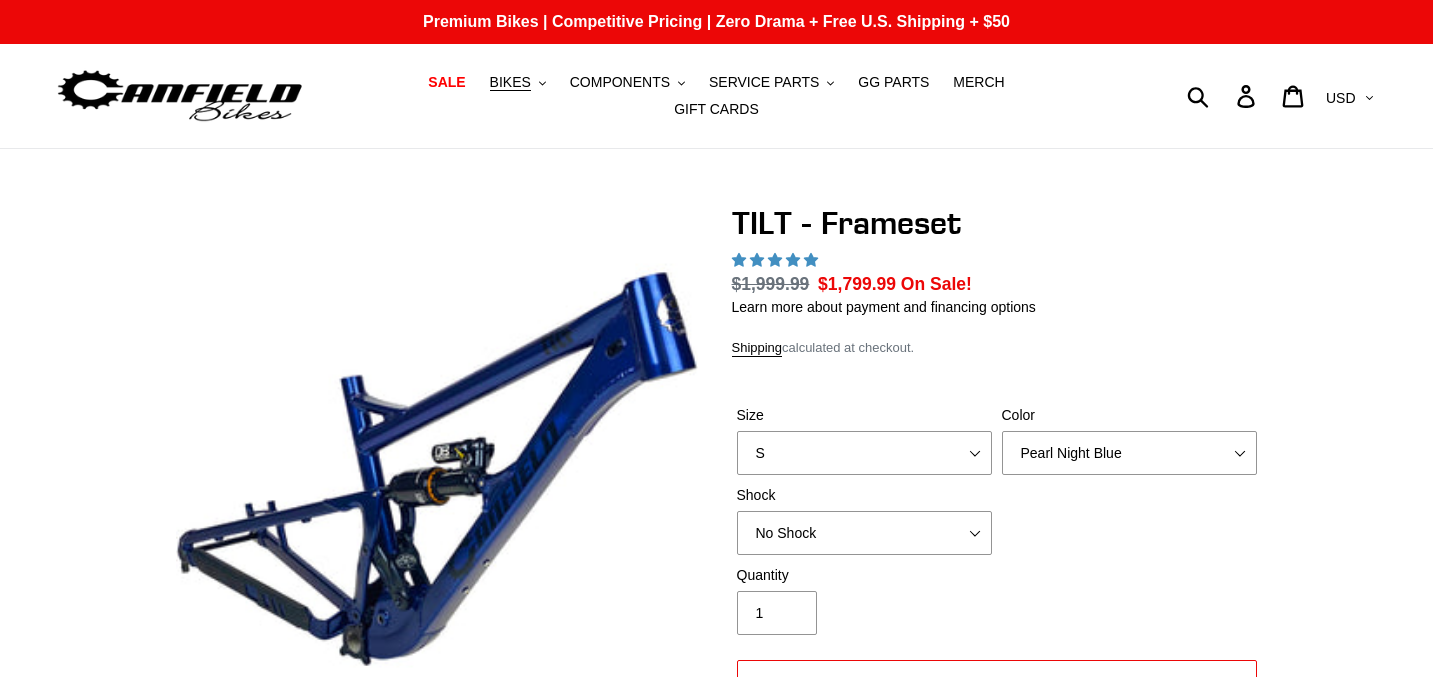 select on "highest-rating" 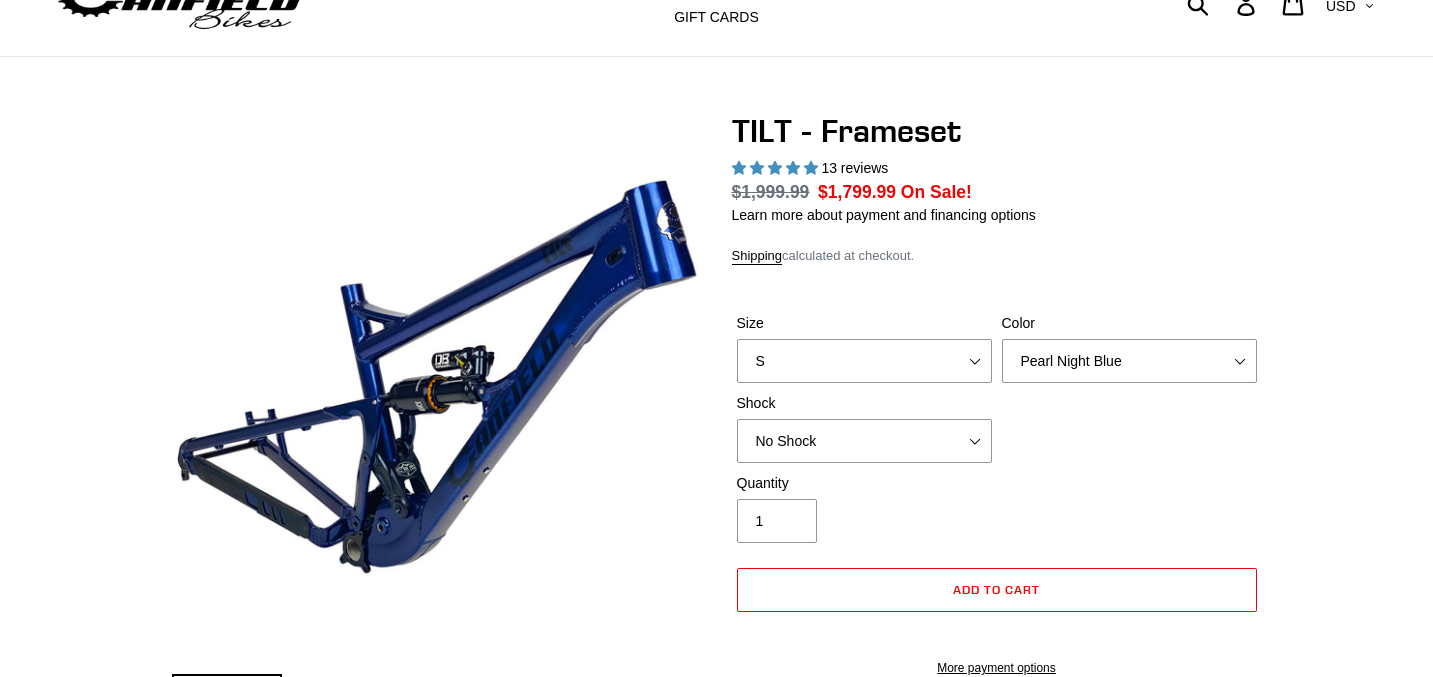 scroll, scrollTop: 93, scrollLeft: 0, axis: vertical 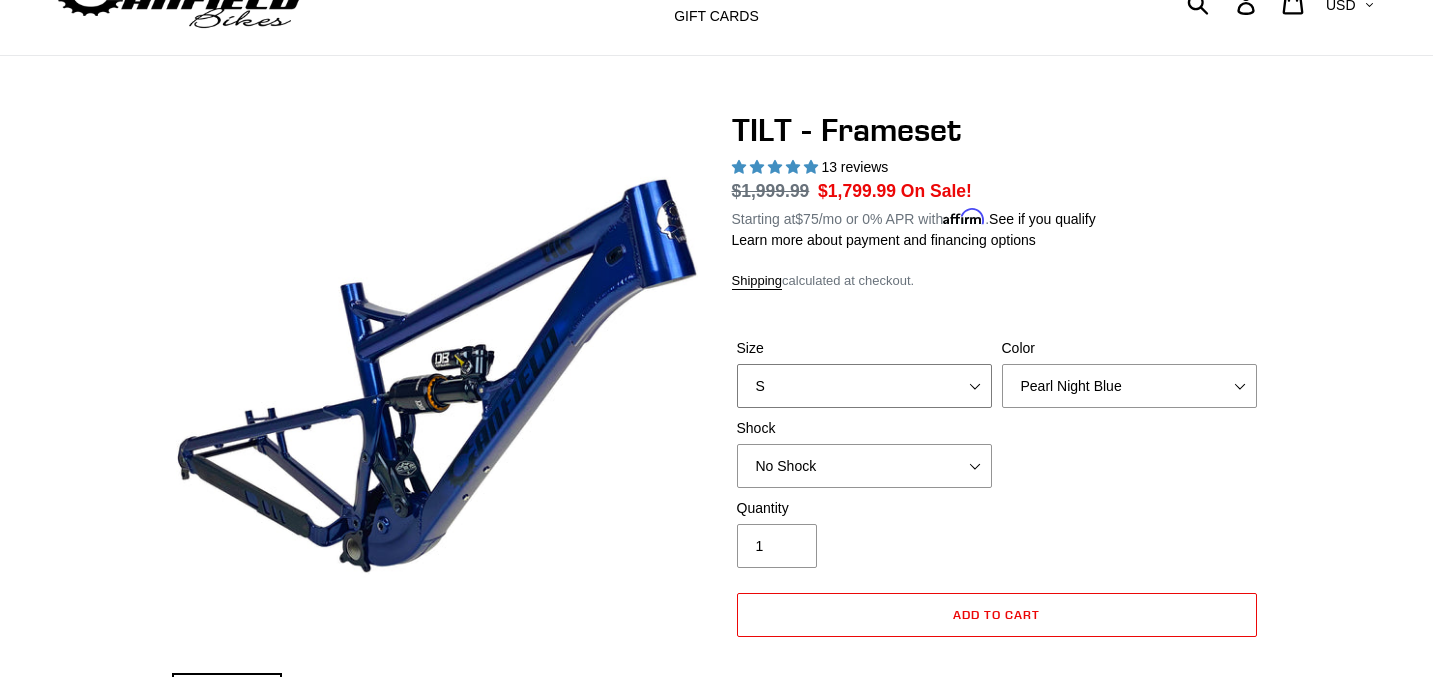 click on "S
M
L
XL" at bounding box center (864, 386) 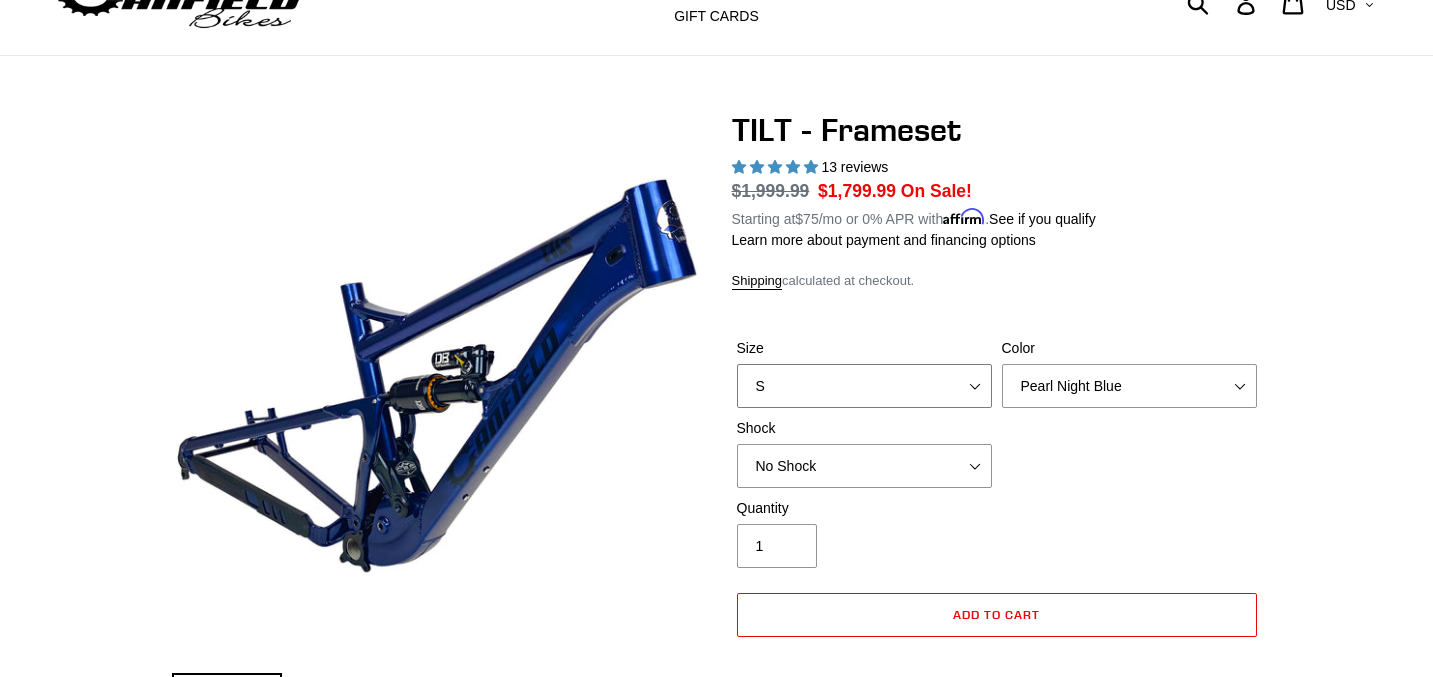 select on "L" 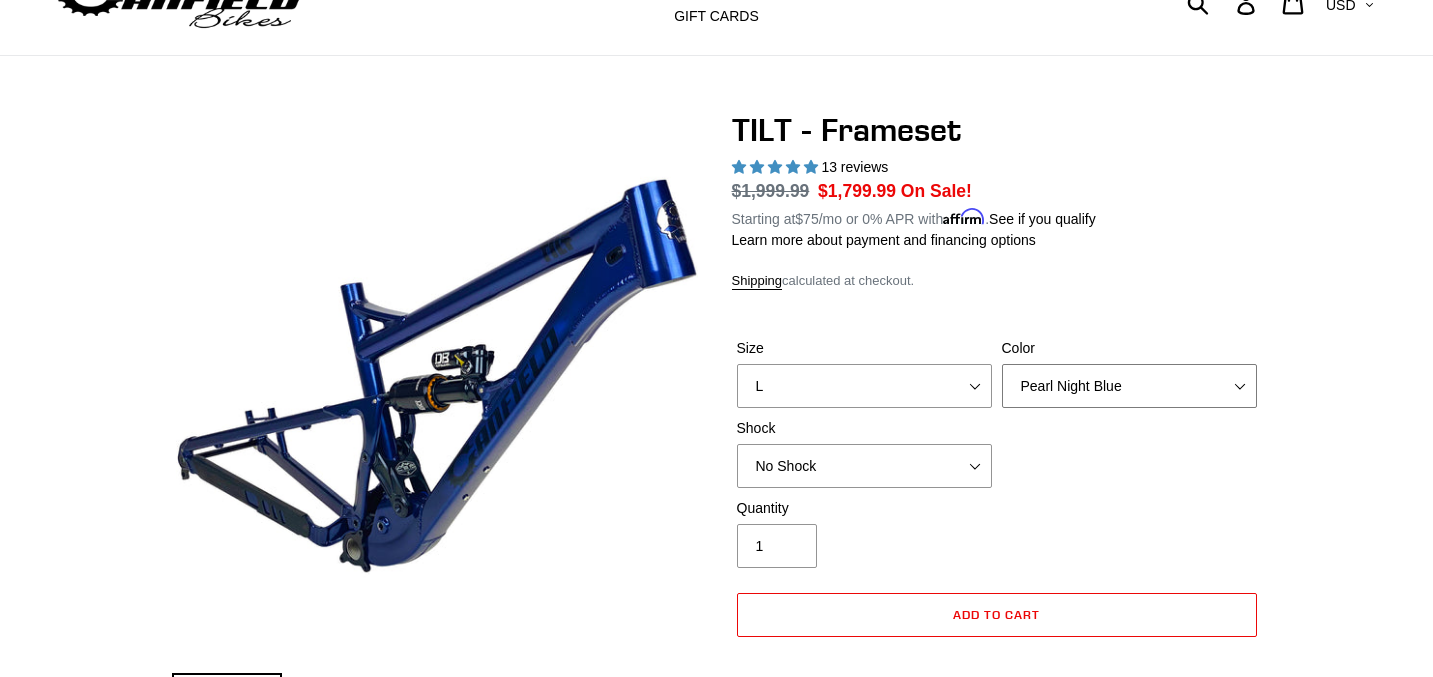 click on "Pearl Night Blue
Stealth Silver" at bounding box center [1129, 386] 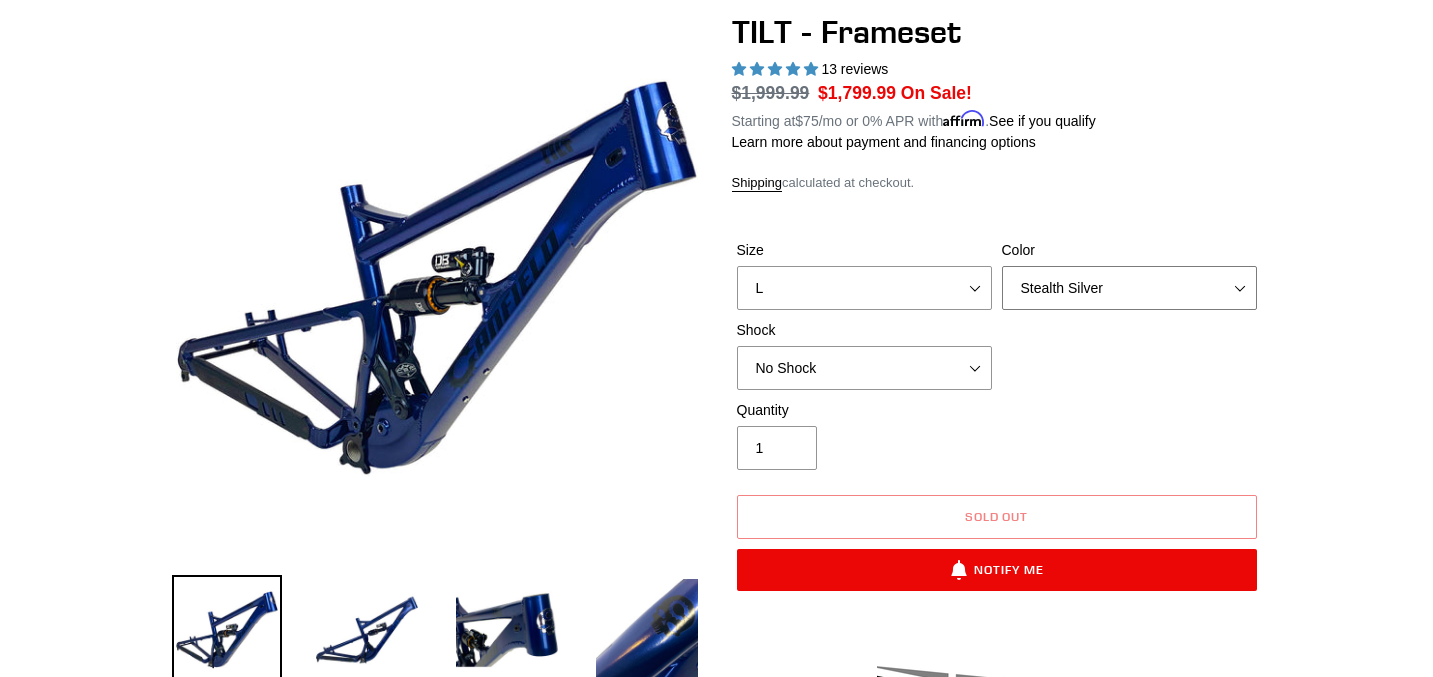 scroll, scrollTop: 192, scrollLeft: 0, axis: vertical 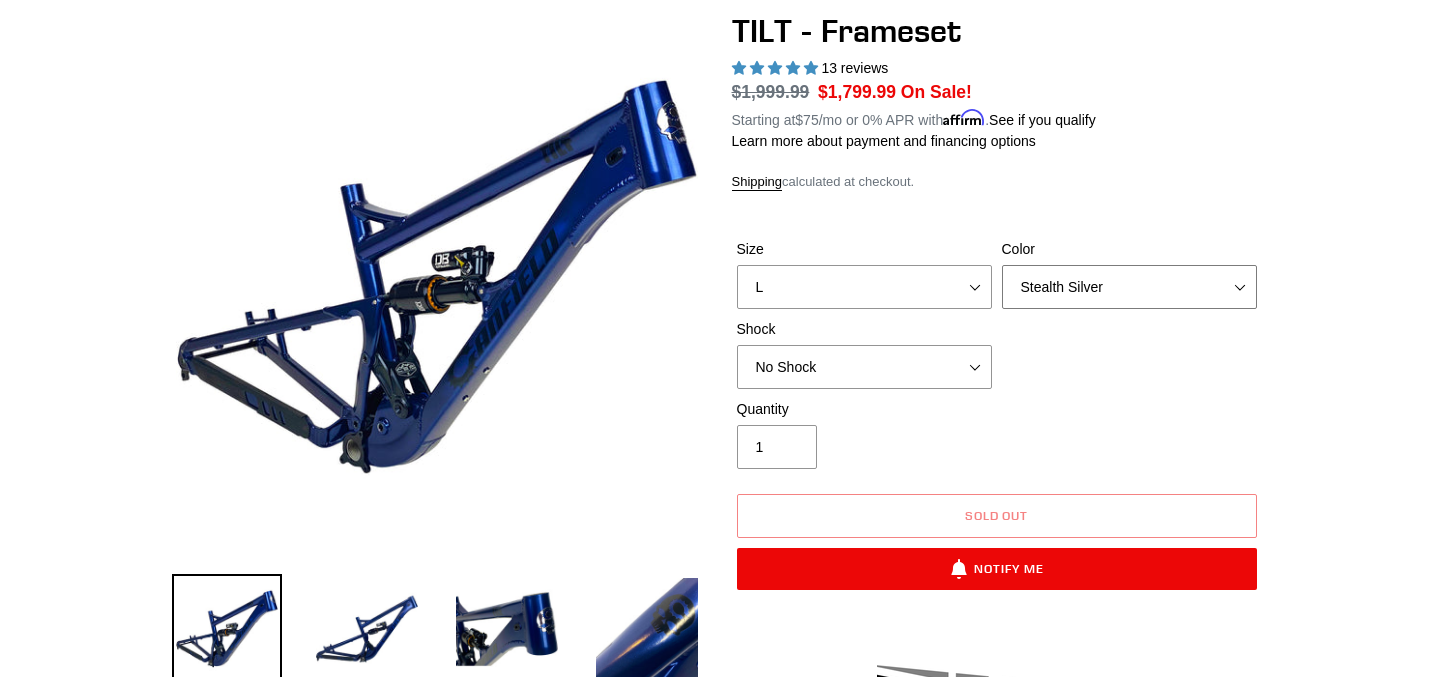 click on "Pearl Night Blue
Stealth Silver" at bounding box center (1129, 287) 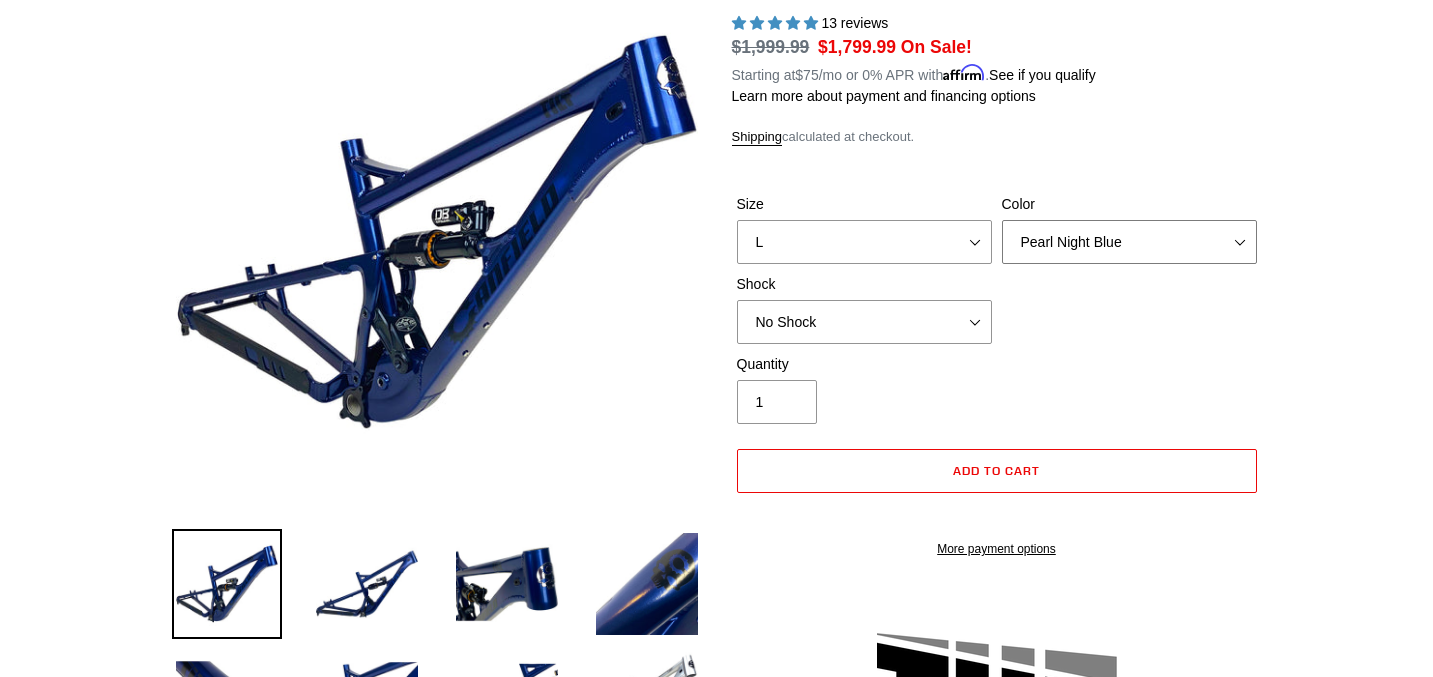 scroll, scrollTop: 239, scrollLeft: 0, axis: vertical 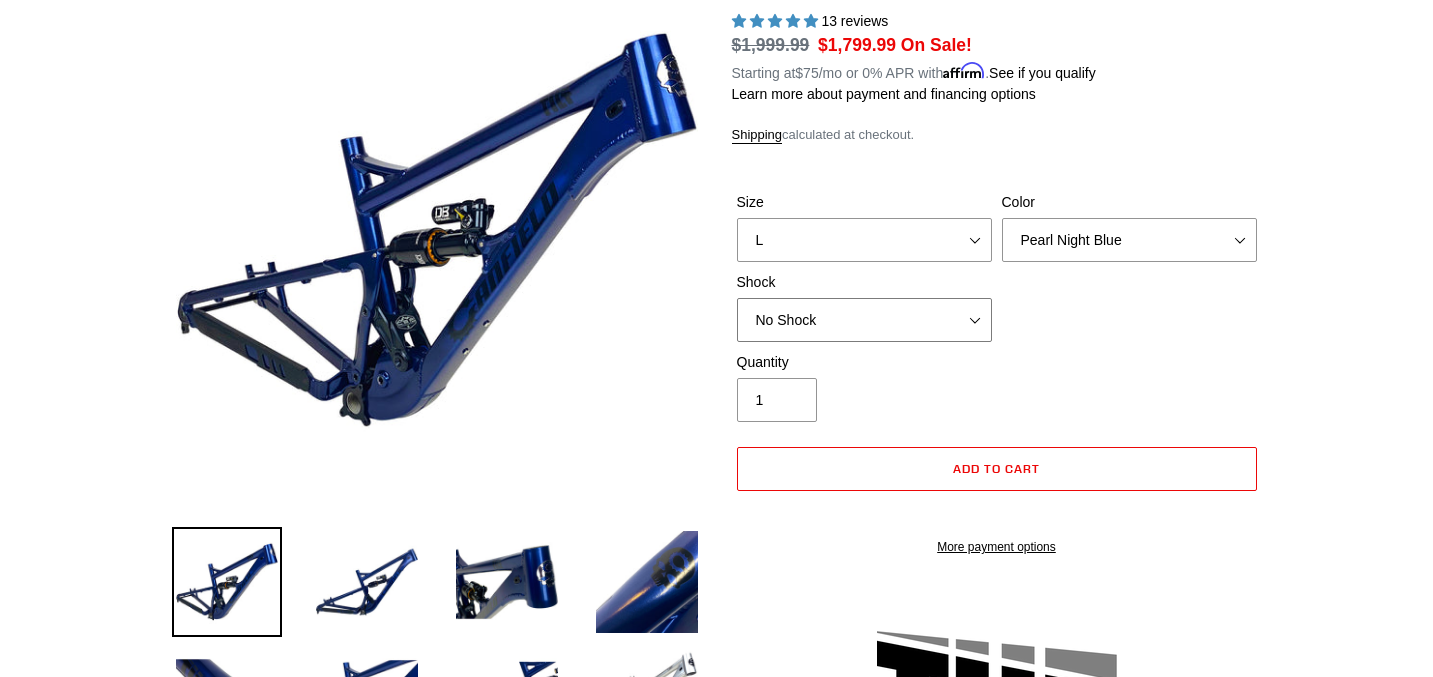 click on "No Shock
Cane Creek DB Kitsuma Air
RockShox Deluxe Ultimate
Fox FLOAT X
EXT Storia Lok V3" at bounding box center (864, 320) 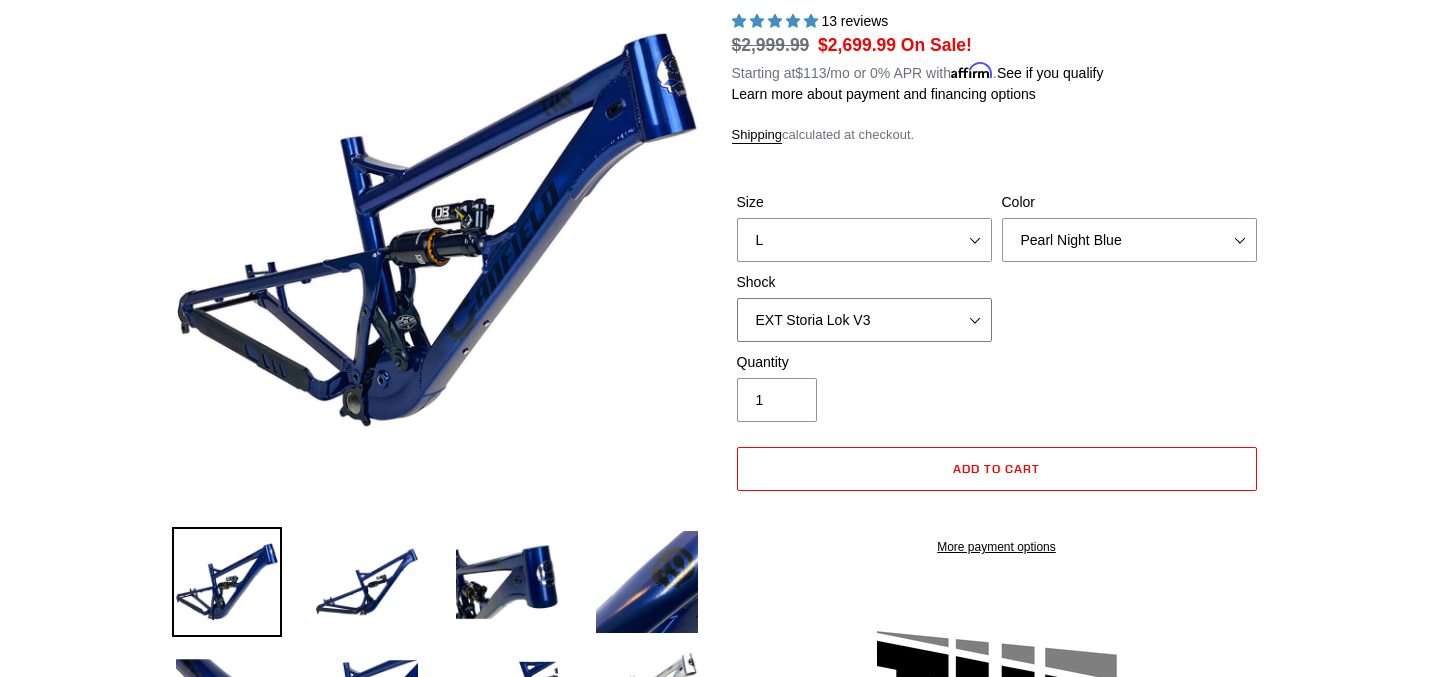 click on "No Shock
Cane Creek DB Kitsuma Air
RockShox Deluxe Ultimate
Fox FLOAT X
EXT Storia Lok V3" at bounding box center (864, 320) 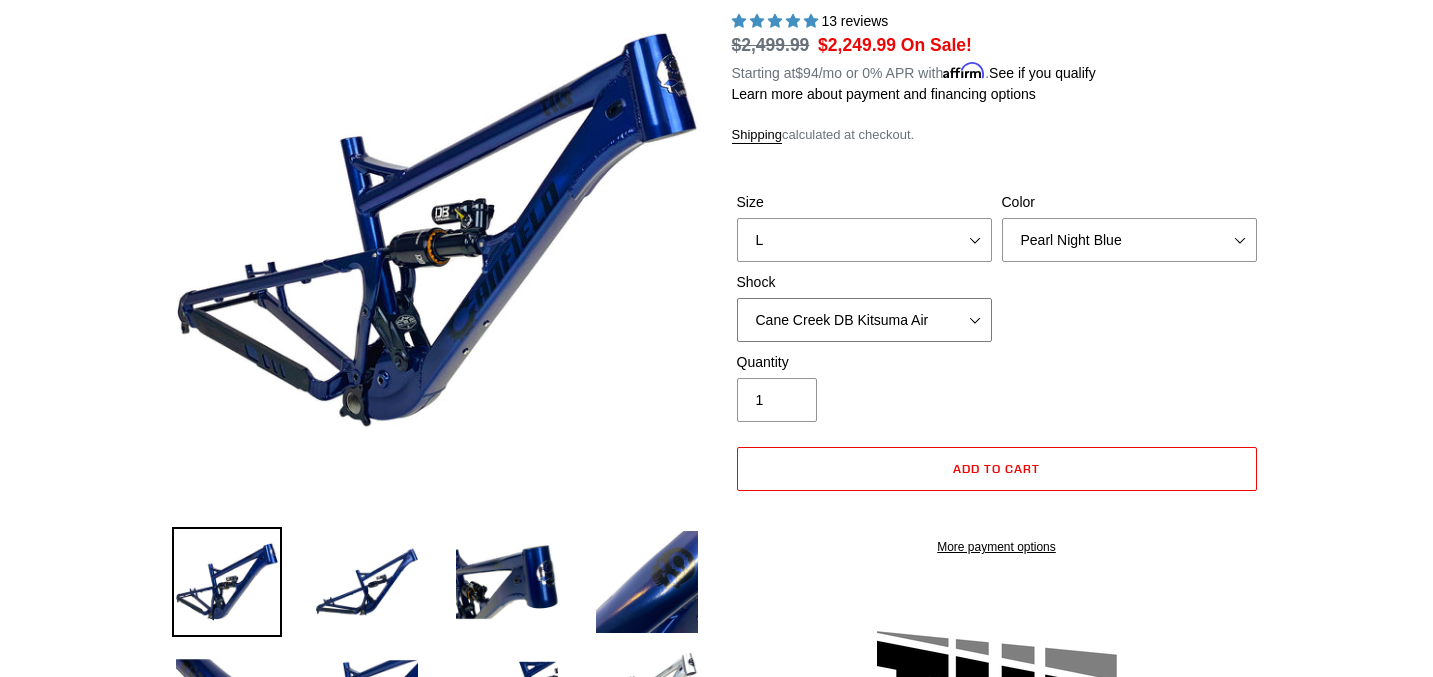click on "No Shock
Cane Creek DB Kitsuma Air
RockShox Deluxe Ultimate
Fox FLOAT X
EXT Storia Lok V3" at bounding box center [864, 320] 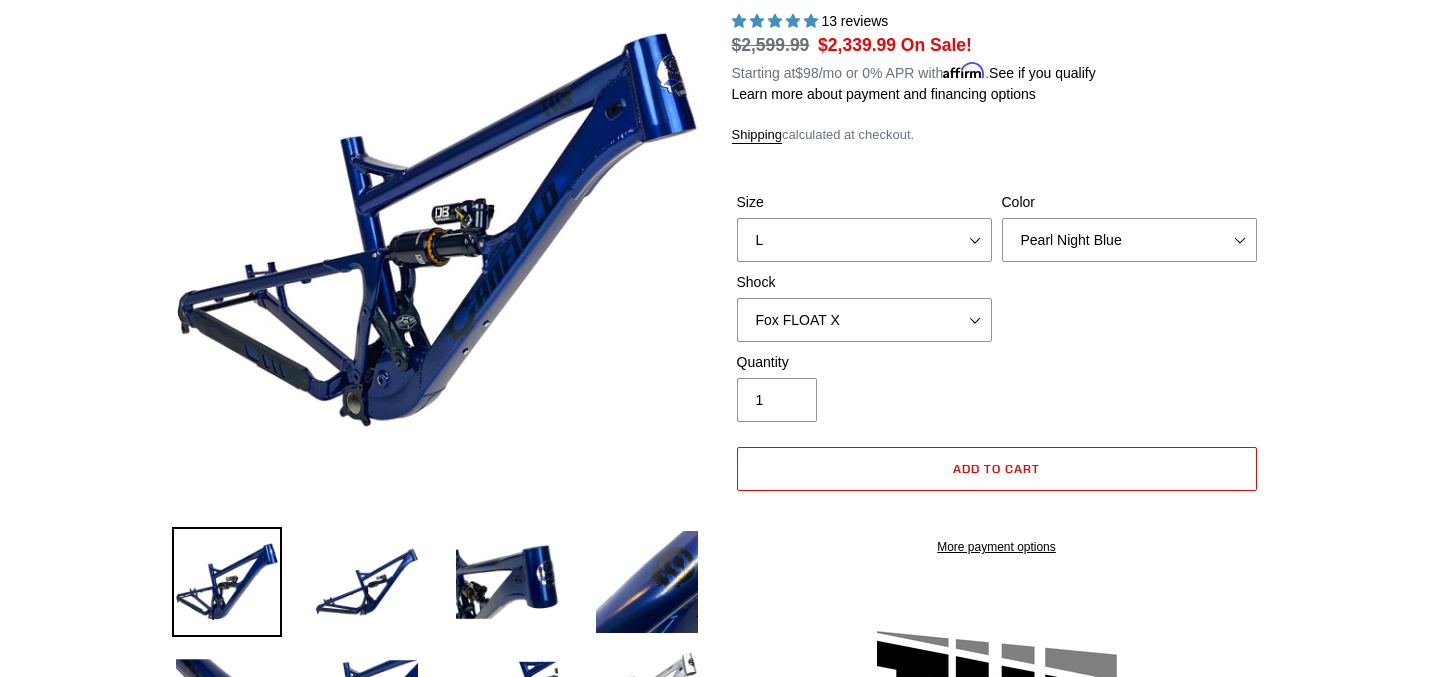 click on "Quantity
1" at bounding box center (864, 387) 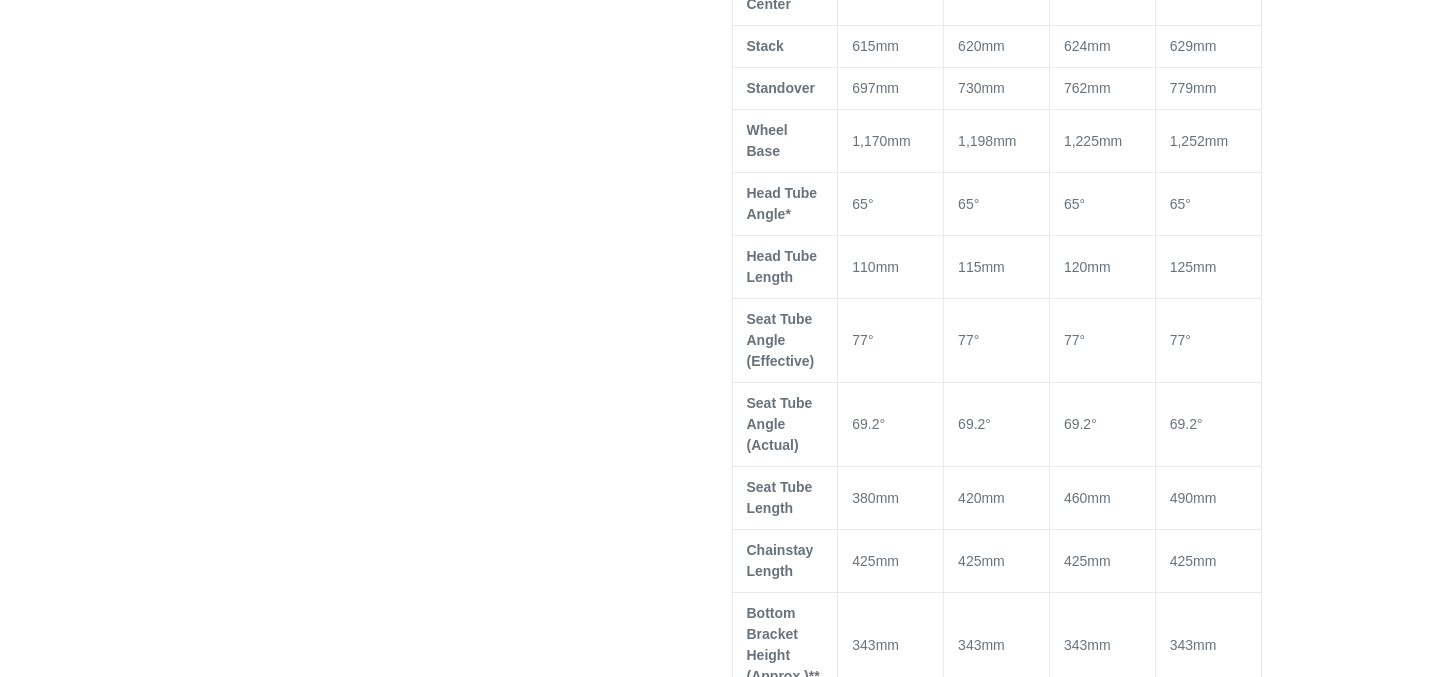scroll, scrollTop: 0, scrollLeft: 0, axis: both 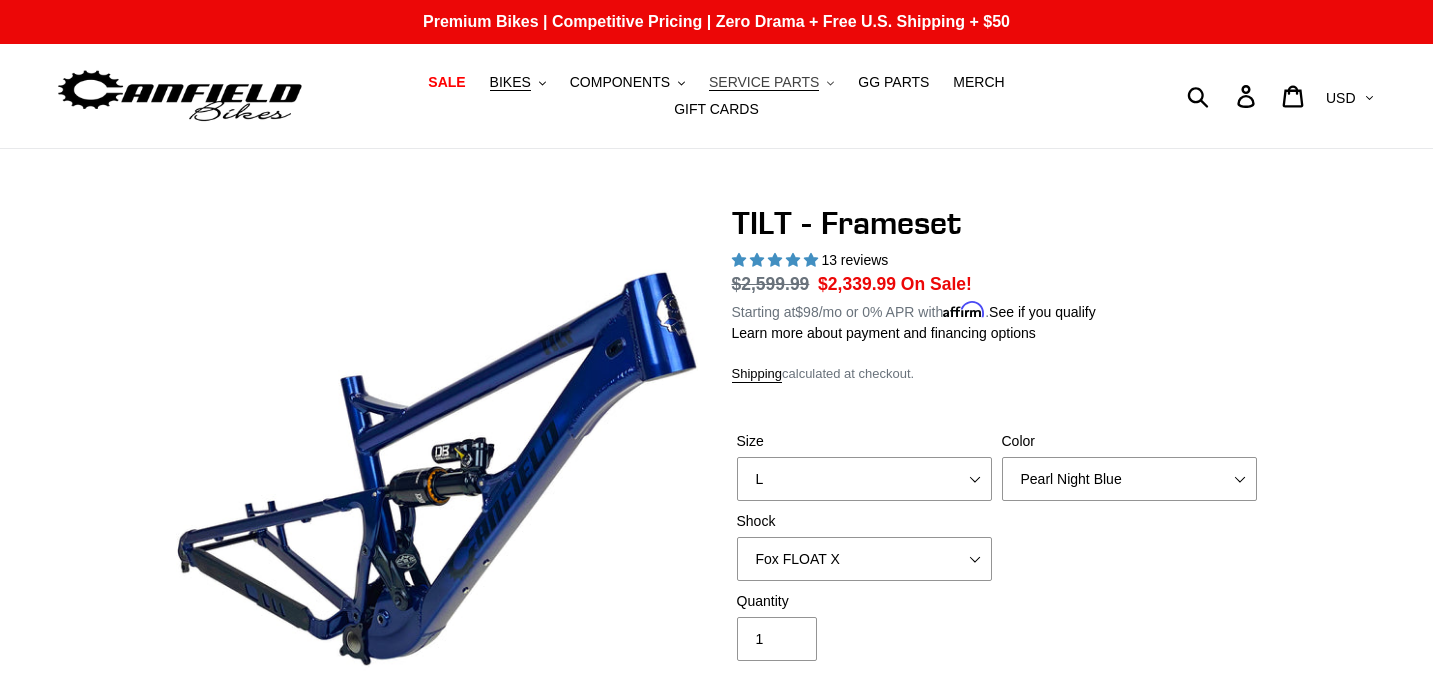 click on "SERVICE PARTS .cls-1{fill:#231f20}" at bounding box center [771, 82] 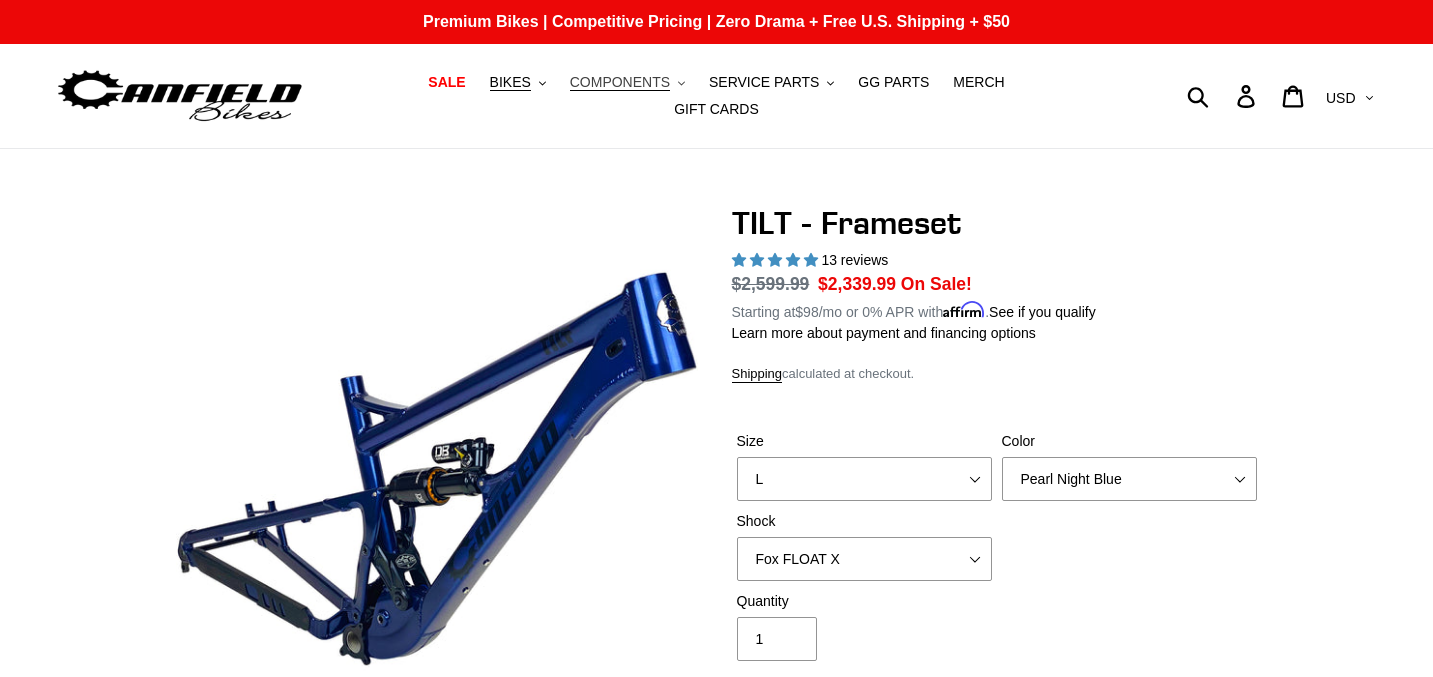 click on "COMPONENTS .cls-1{fill:#231f20}" at bounding box center (627, 82) 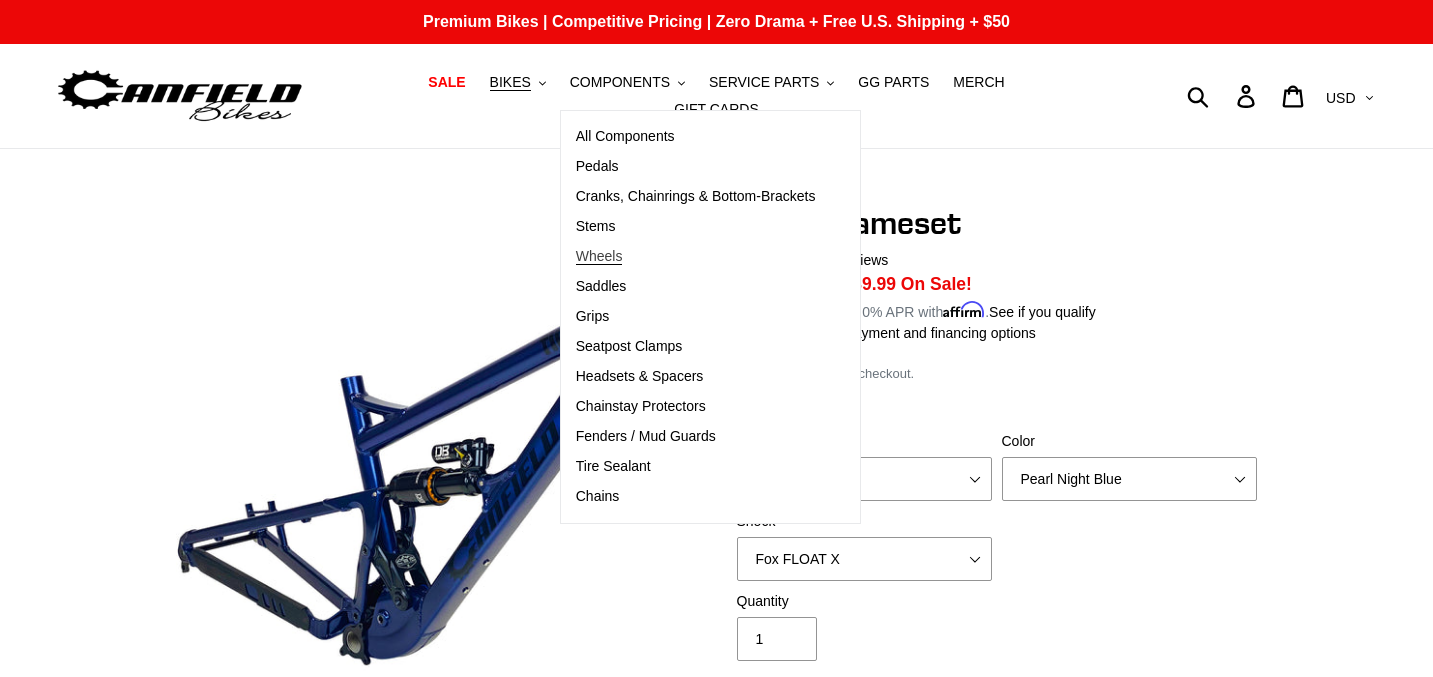 click on "Wheels" at bounding box center [599, 256] 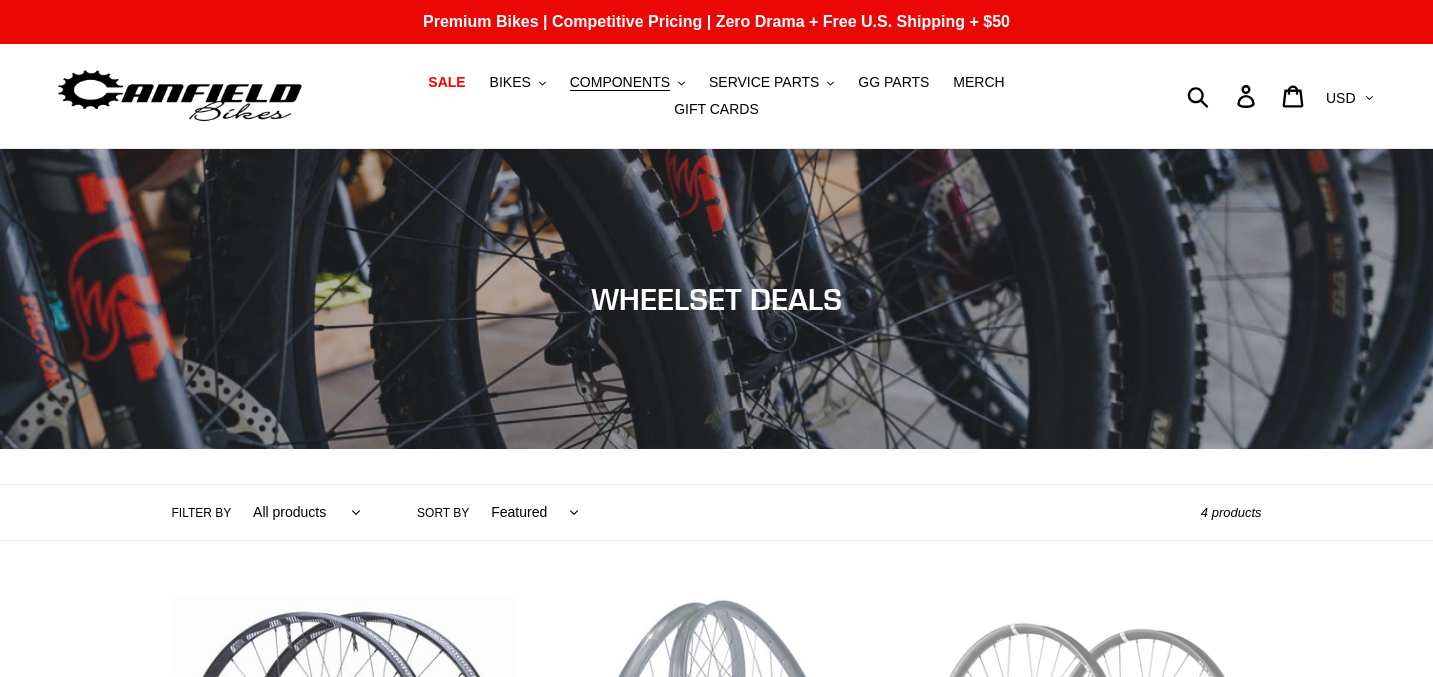 scroll, scrollTop: 0, scrollLeft: 0, axis: both 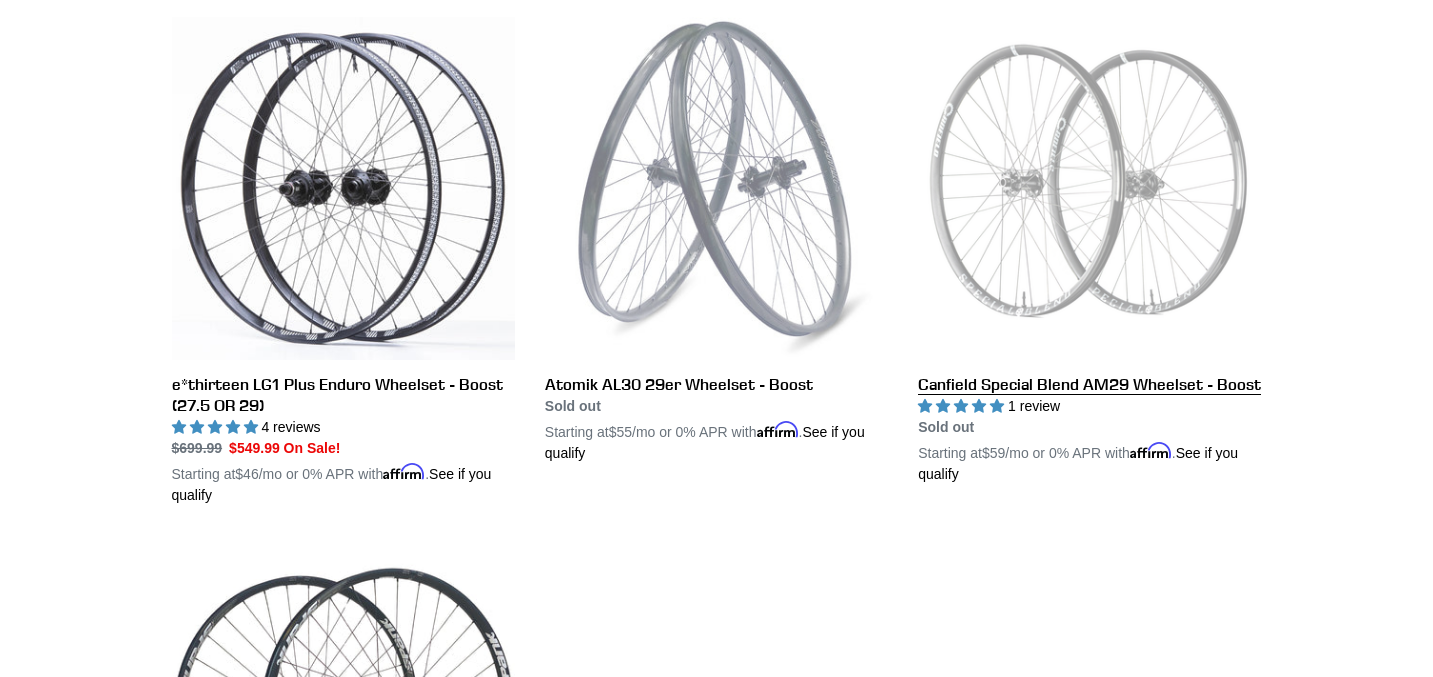 click on "Canfield Special Blend AM29 Wheelset - Boost" at bounding box center [1089, 251] 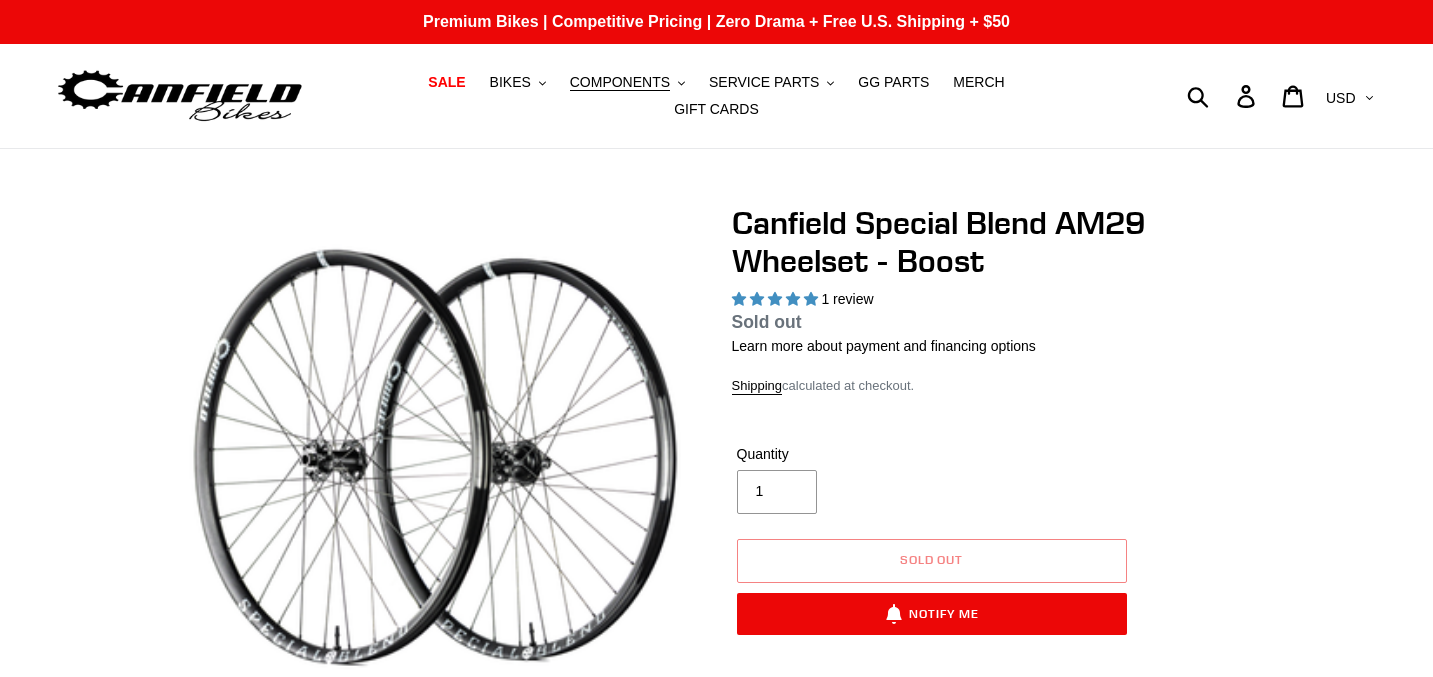 scroll, scrollTop: 0, scrollLeft: 0, axis: both 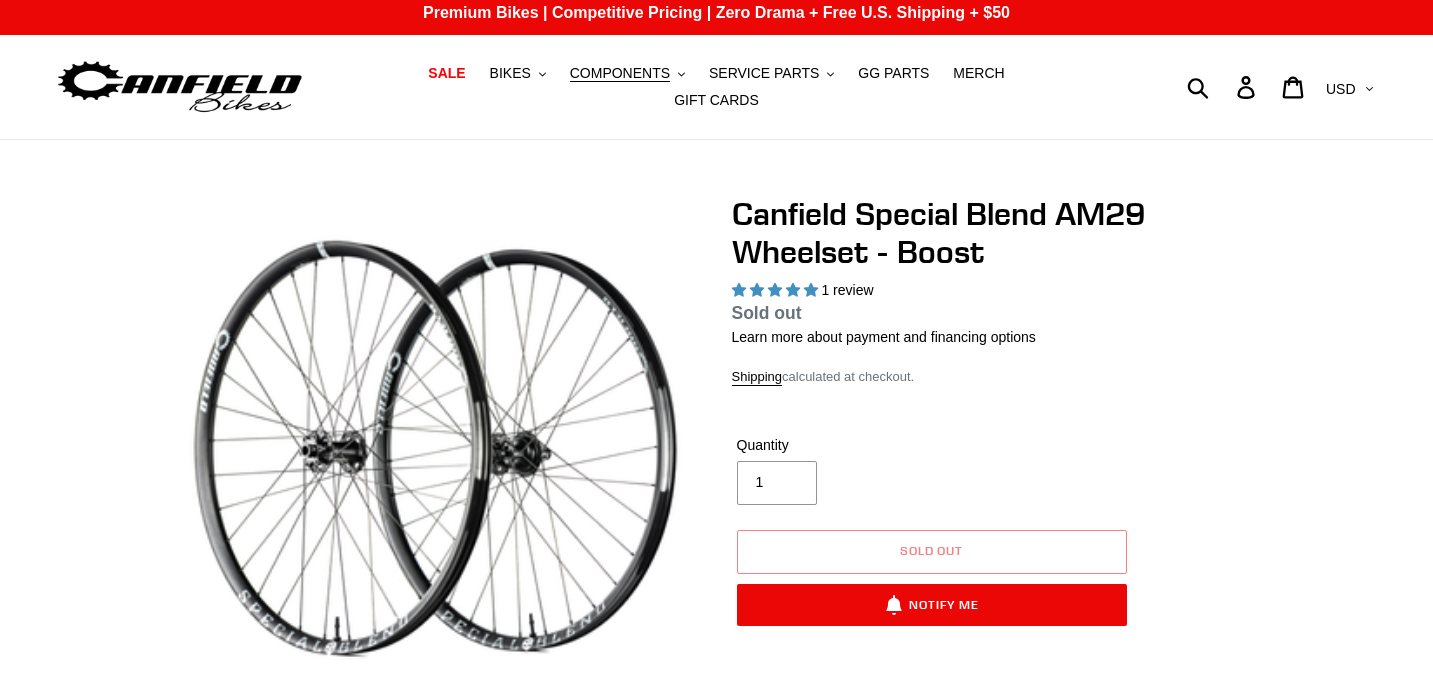 select on "highest-rating" 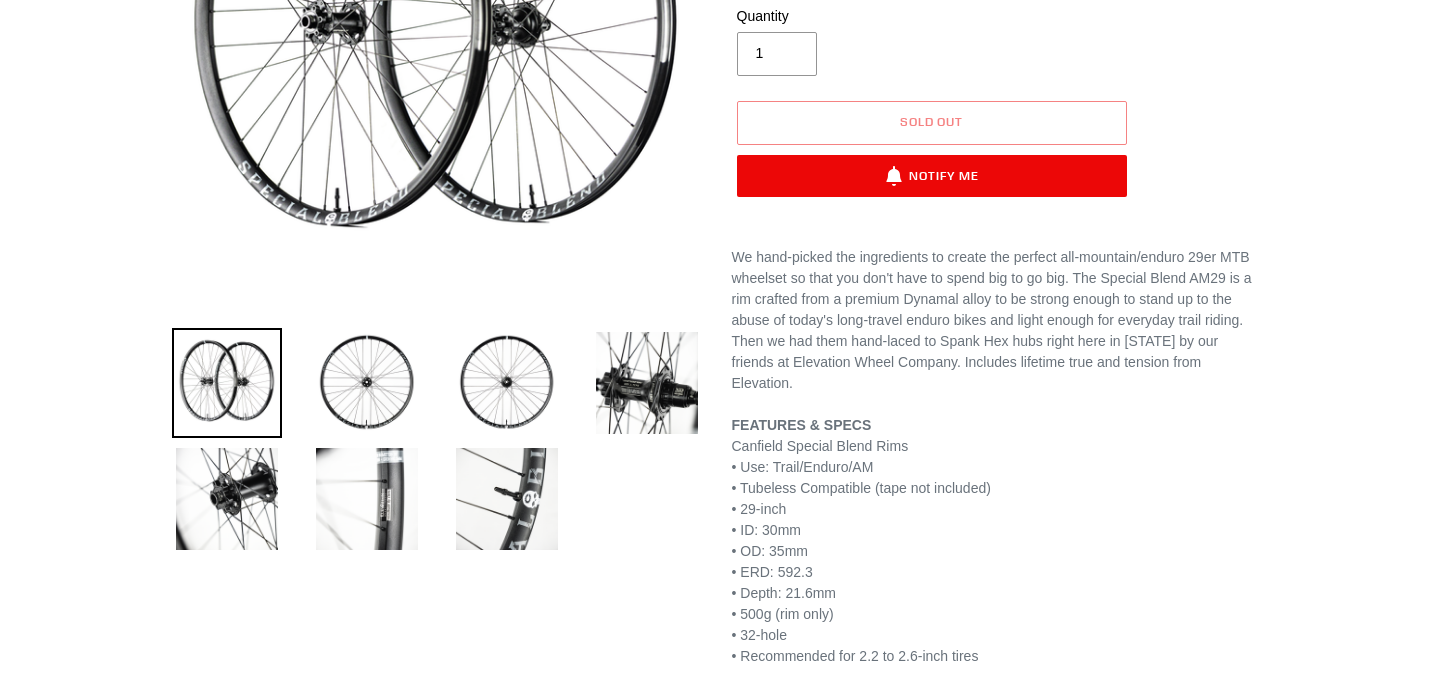 scroll, scrollTop: 436, scrollLeft: 0, axis: vertical 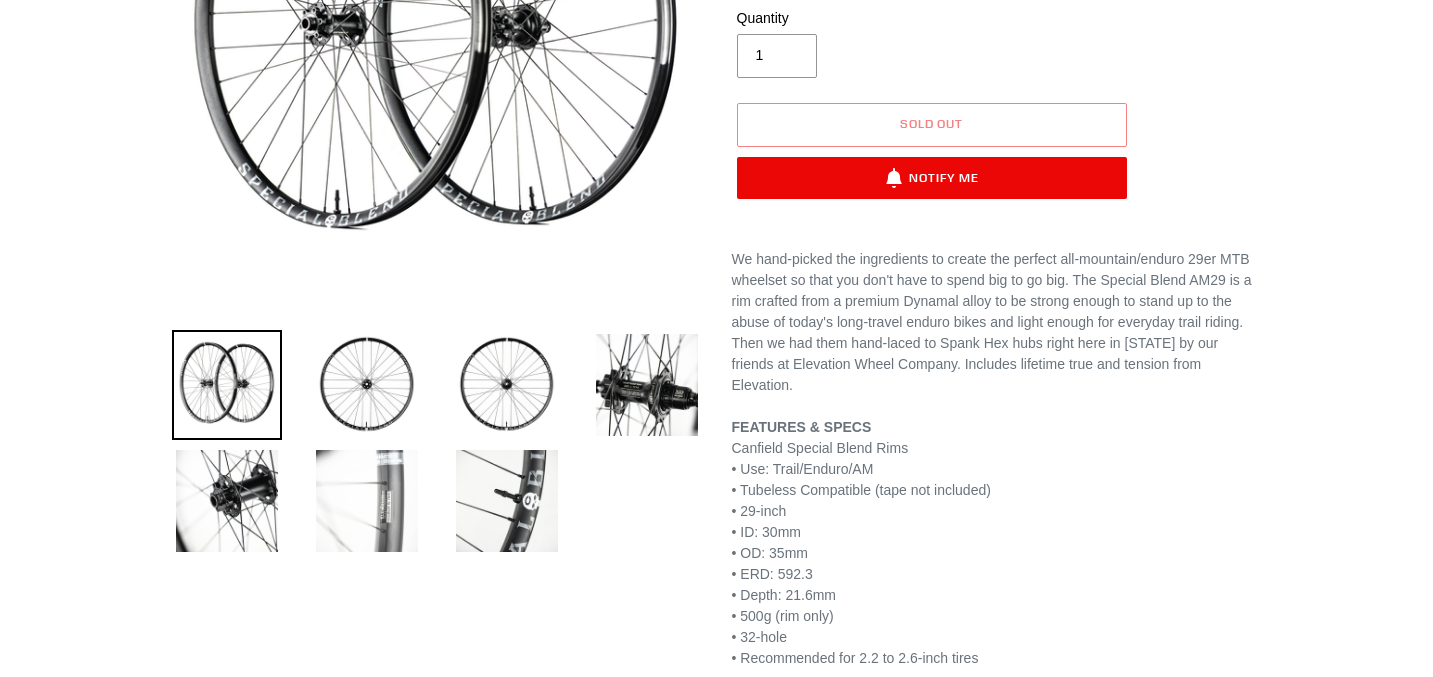 click at bounding box center [367, 501] 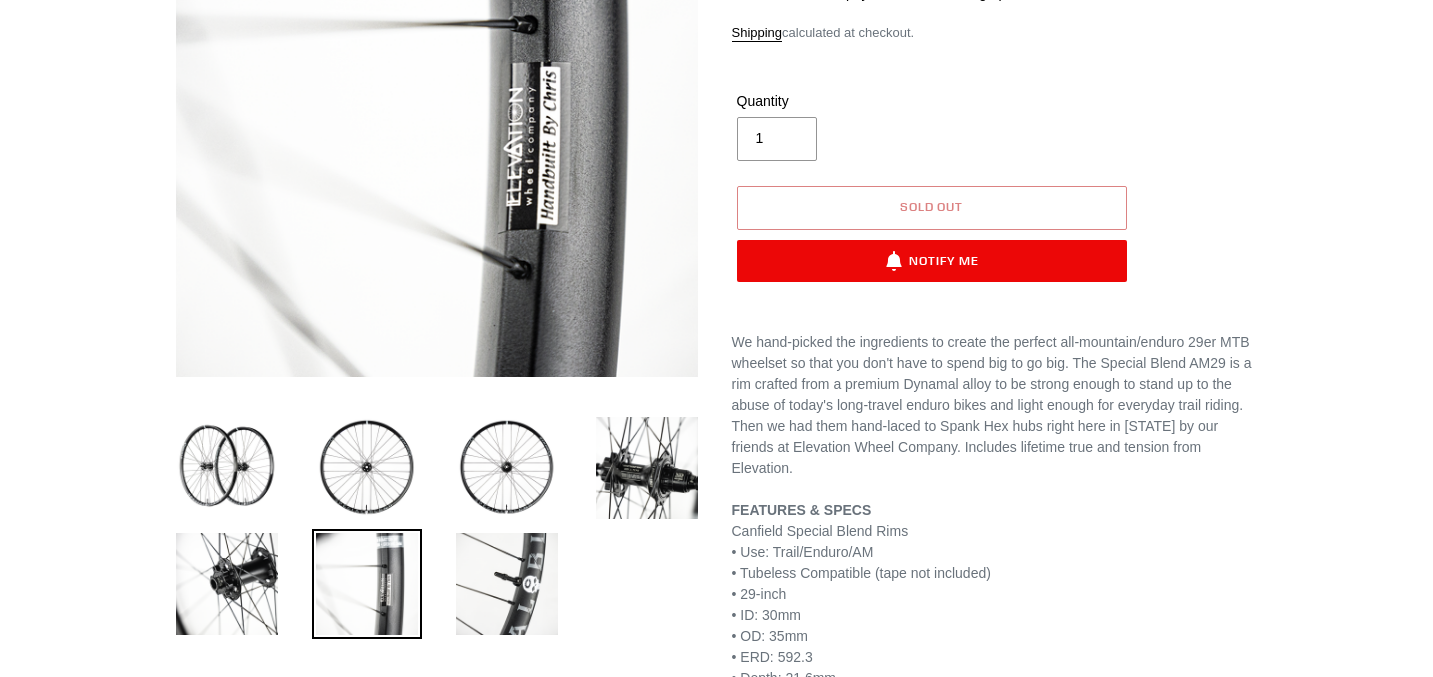 scroll, scrollTop: 456, scrollLeft: 0, axis: vertical 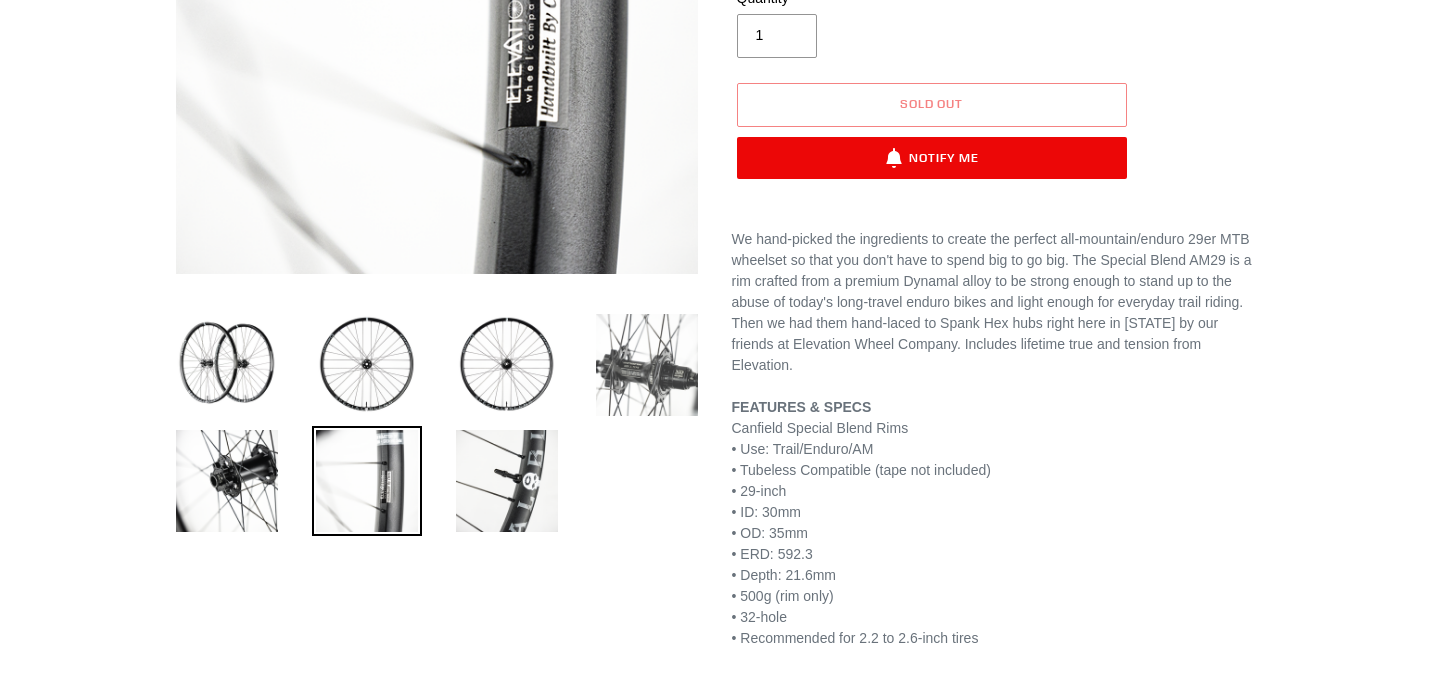 click at bounding box center (647, 365) 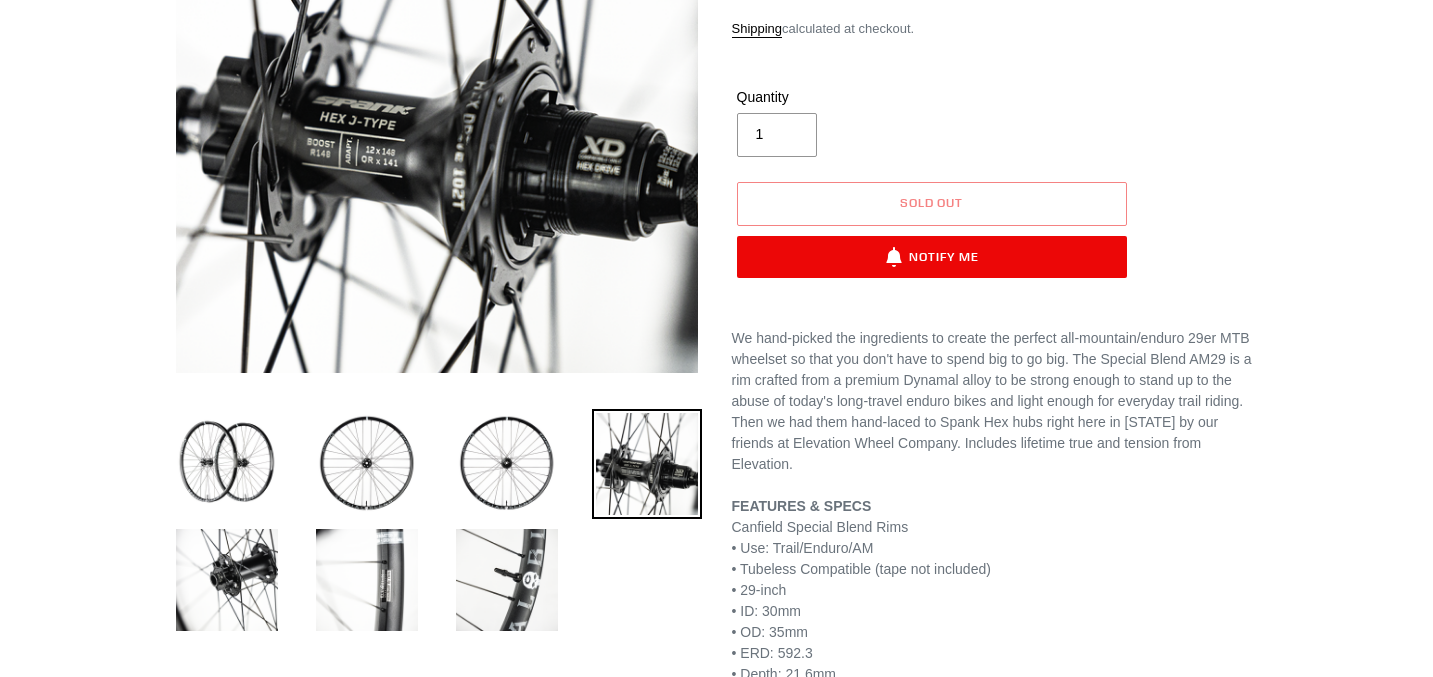 scroll, scrollTop: 0, scrollLeft: 0, axis: both 